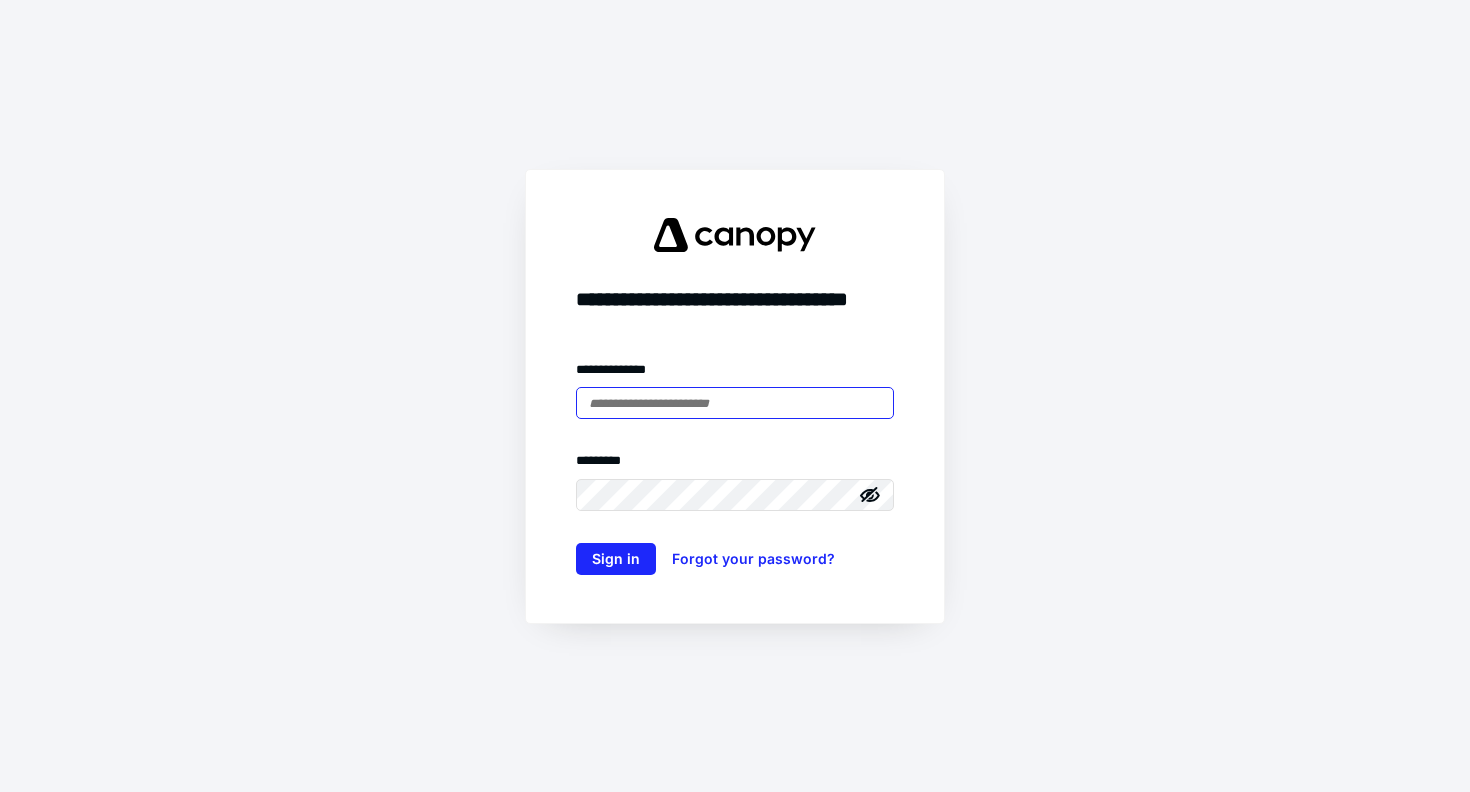 scroll, scrollTop: 0, scrollLeft: 0, axis: both 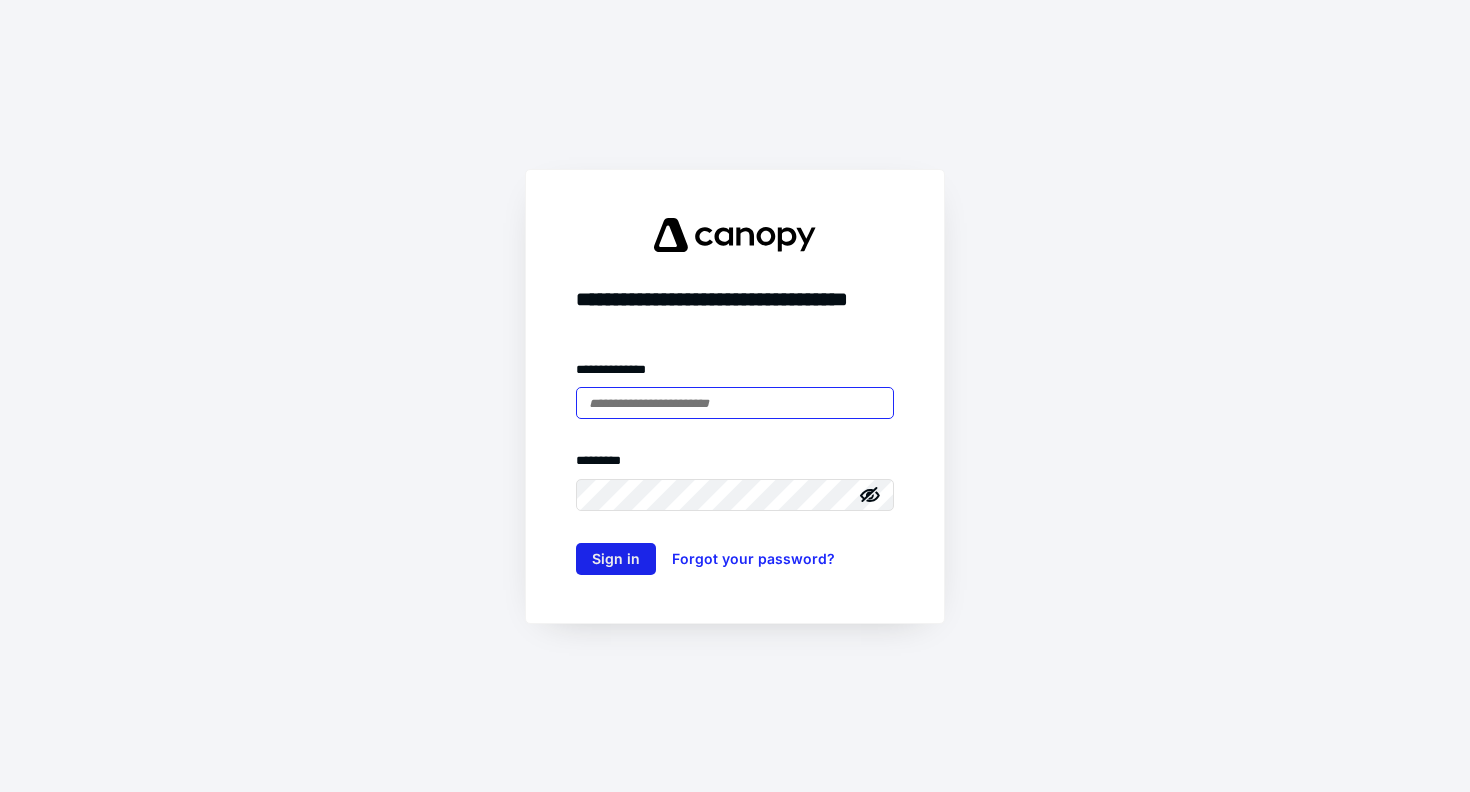 type on "**********" 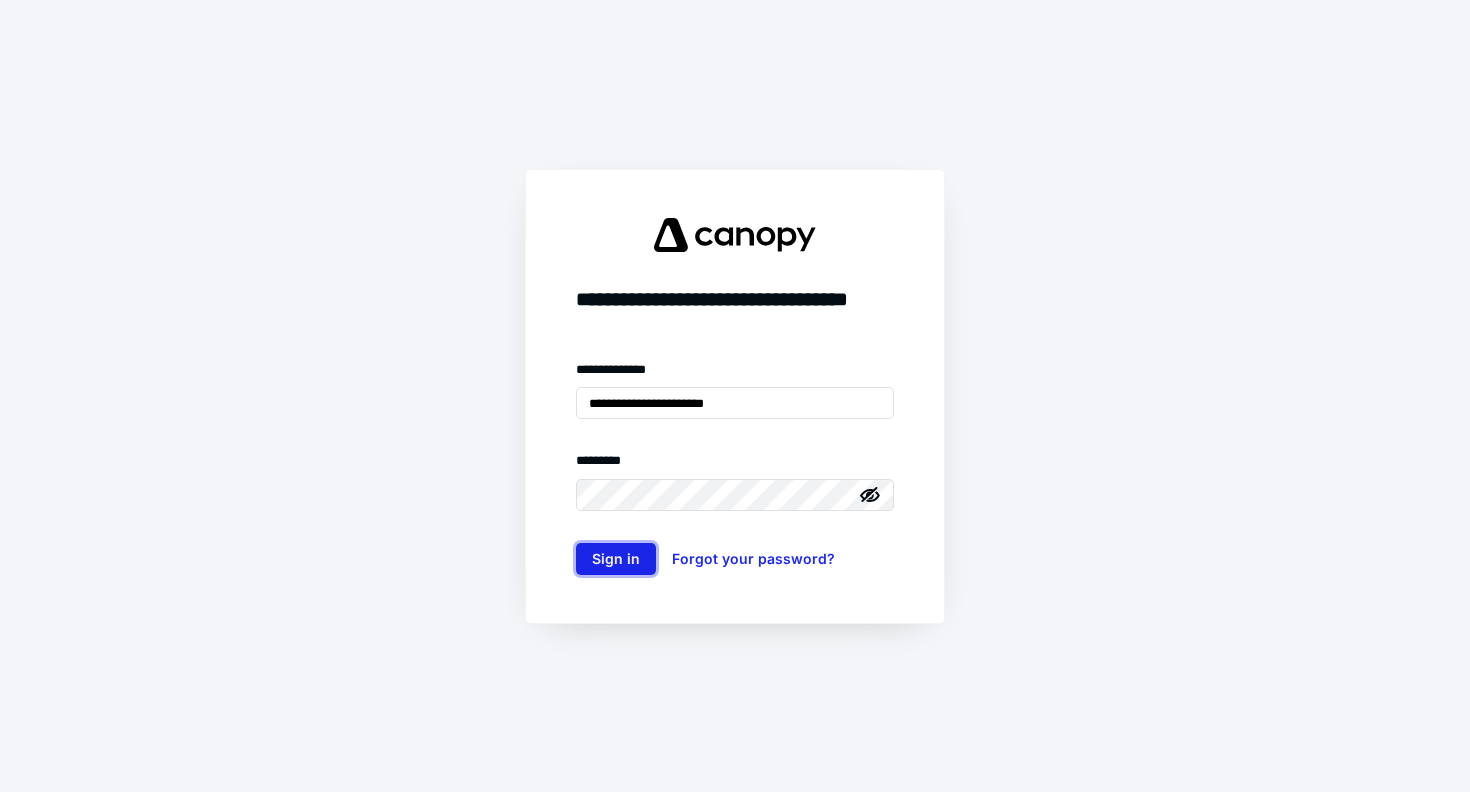 click on "Sign in" at bounding box center (616, 559) 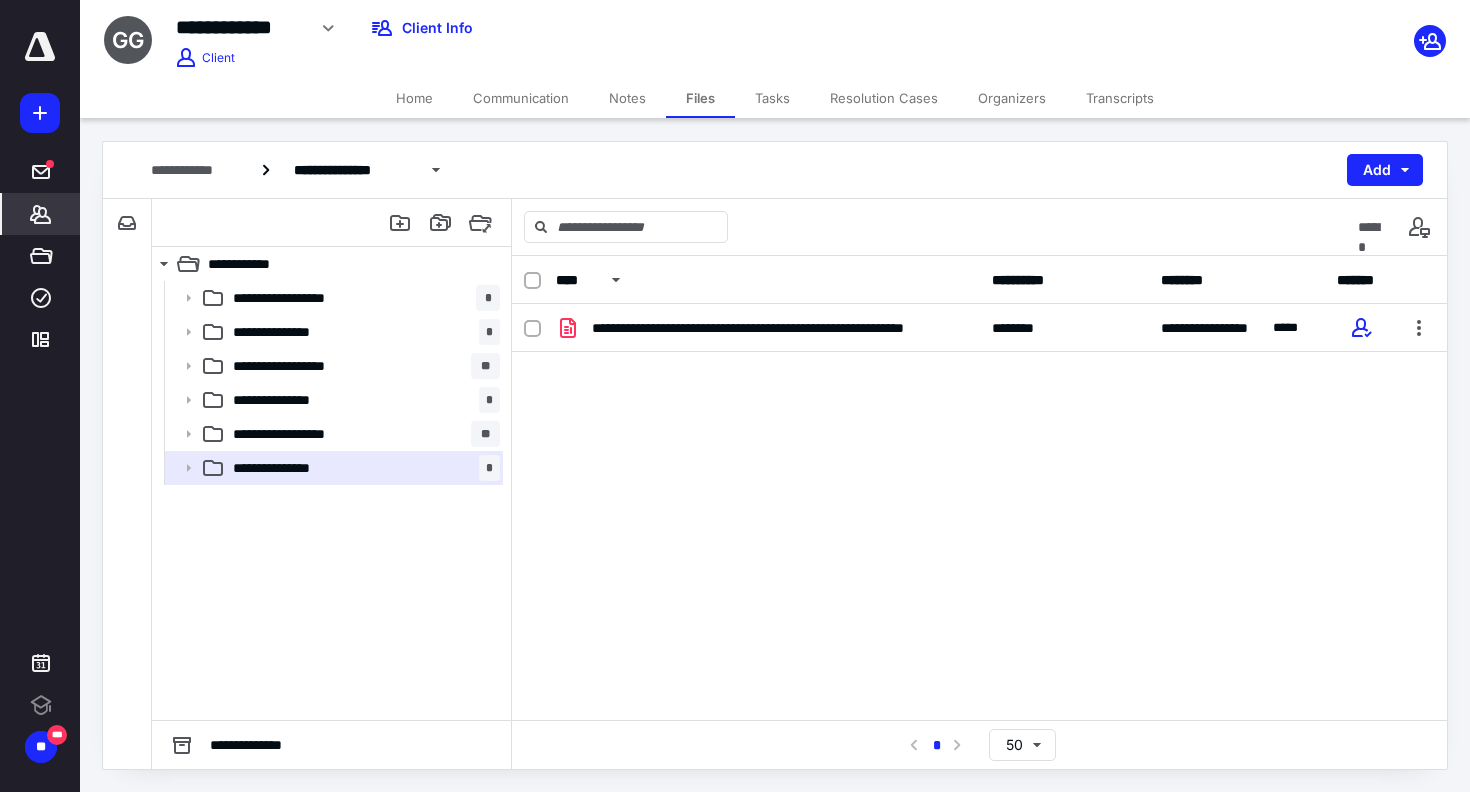 scroll, scrollTop: 0, scrollLeft: 0, axis: both 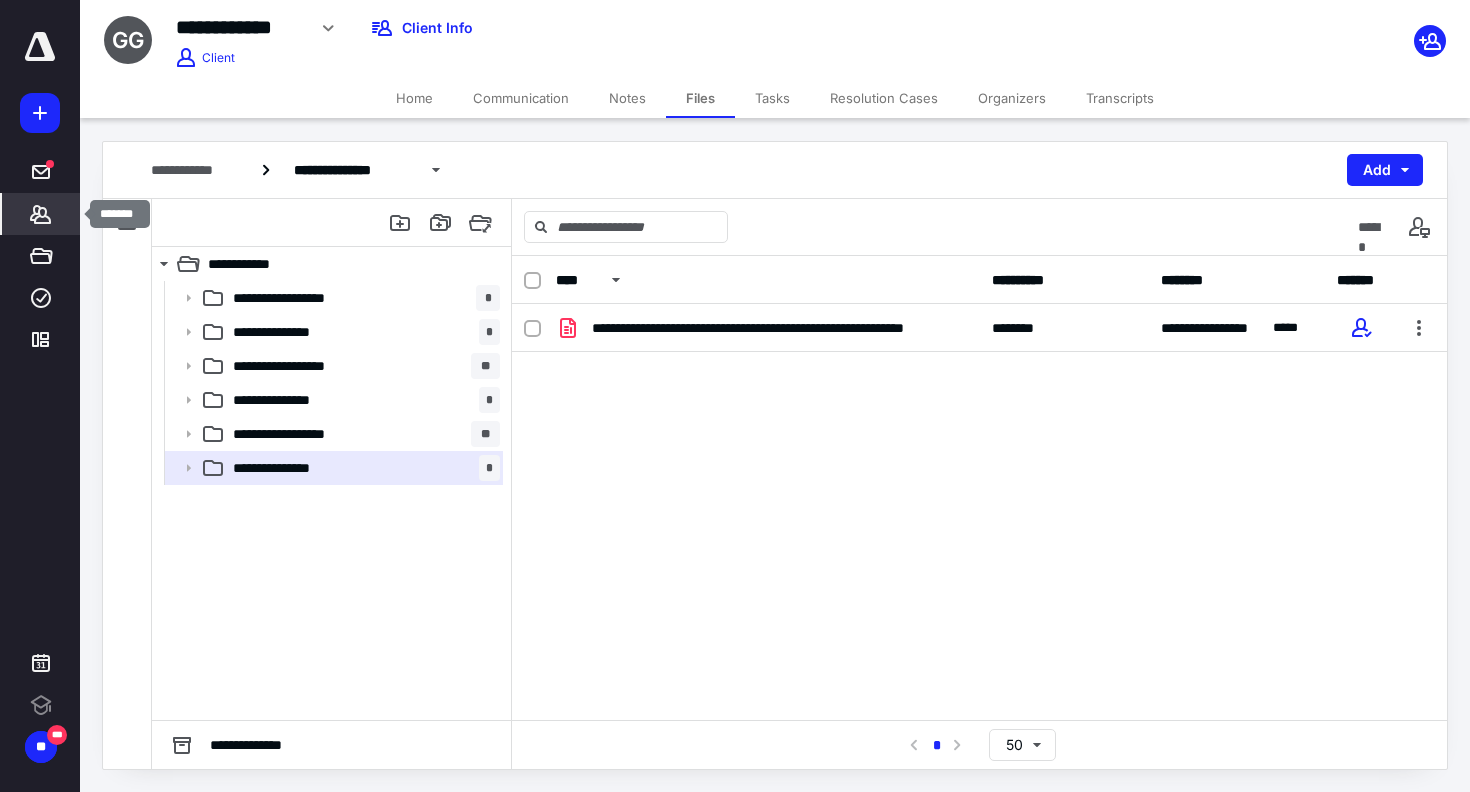 click at bounding box center (41, 214) 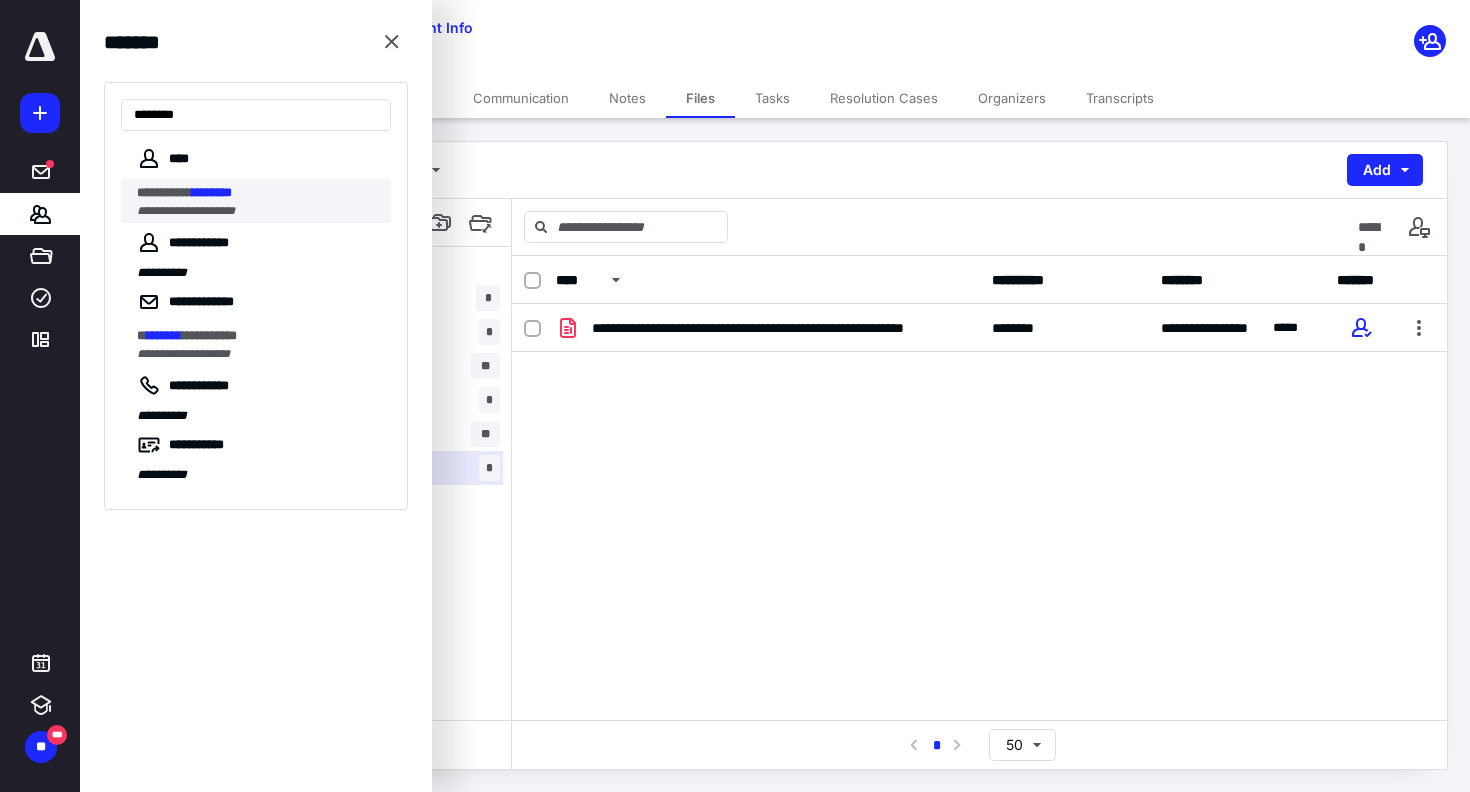 type on "********" 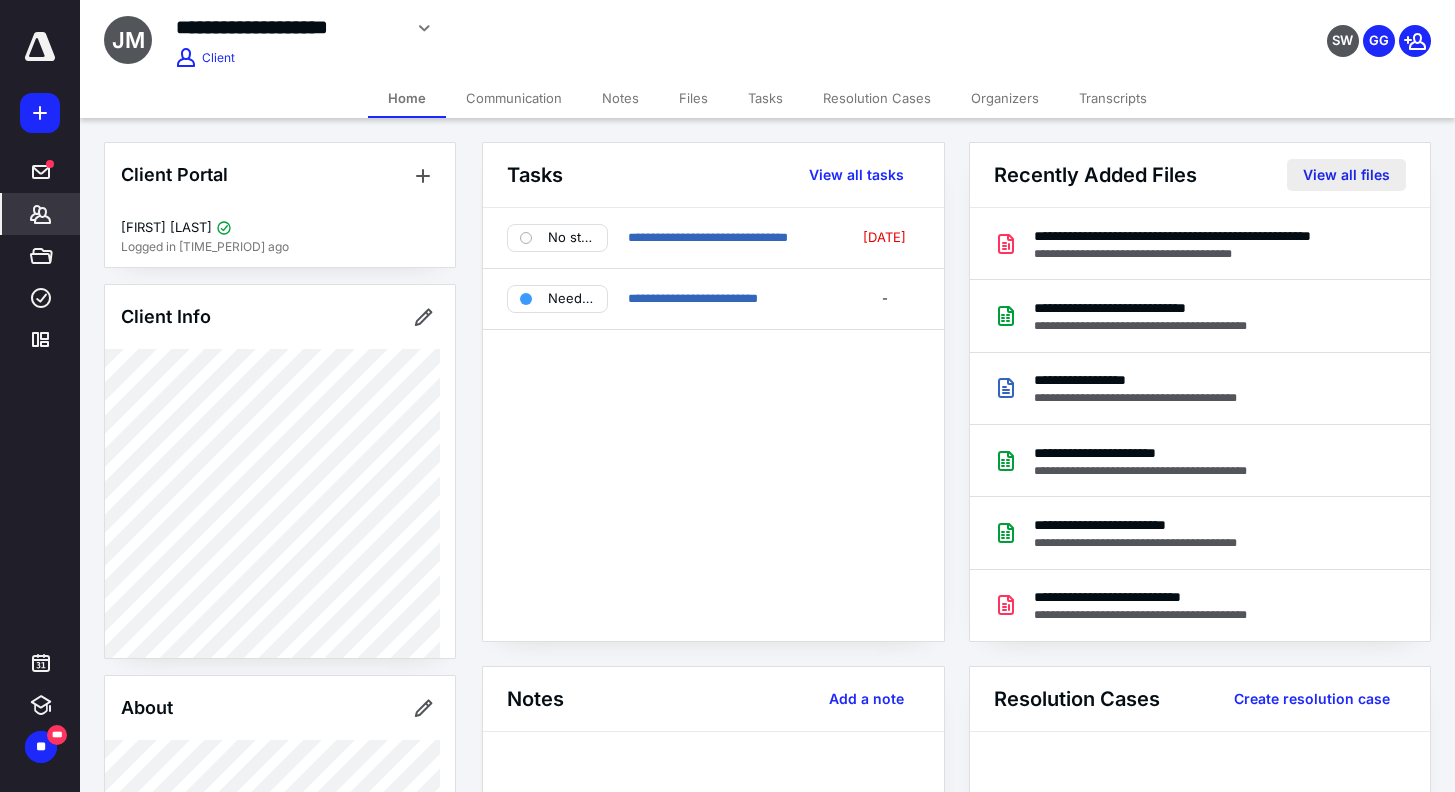 click on "View all files" at bounding box center (856, 175) 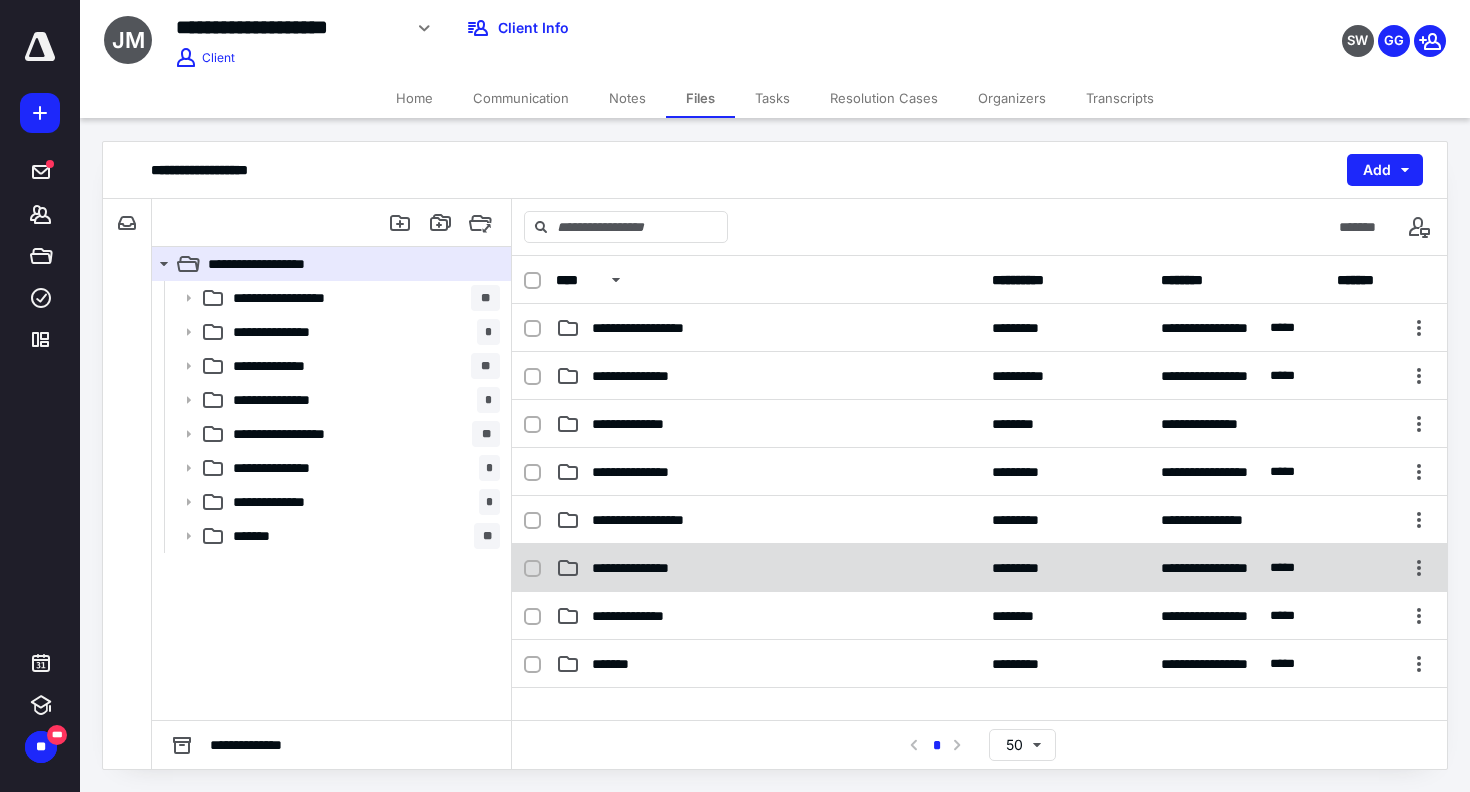 click on "**********" at bounding box center [768, 328] 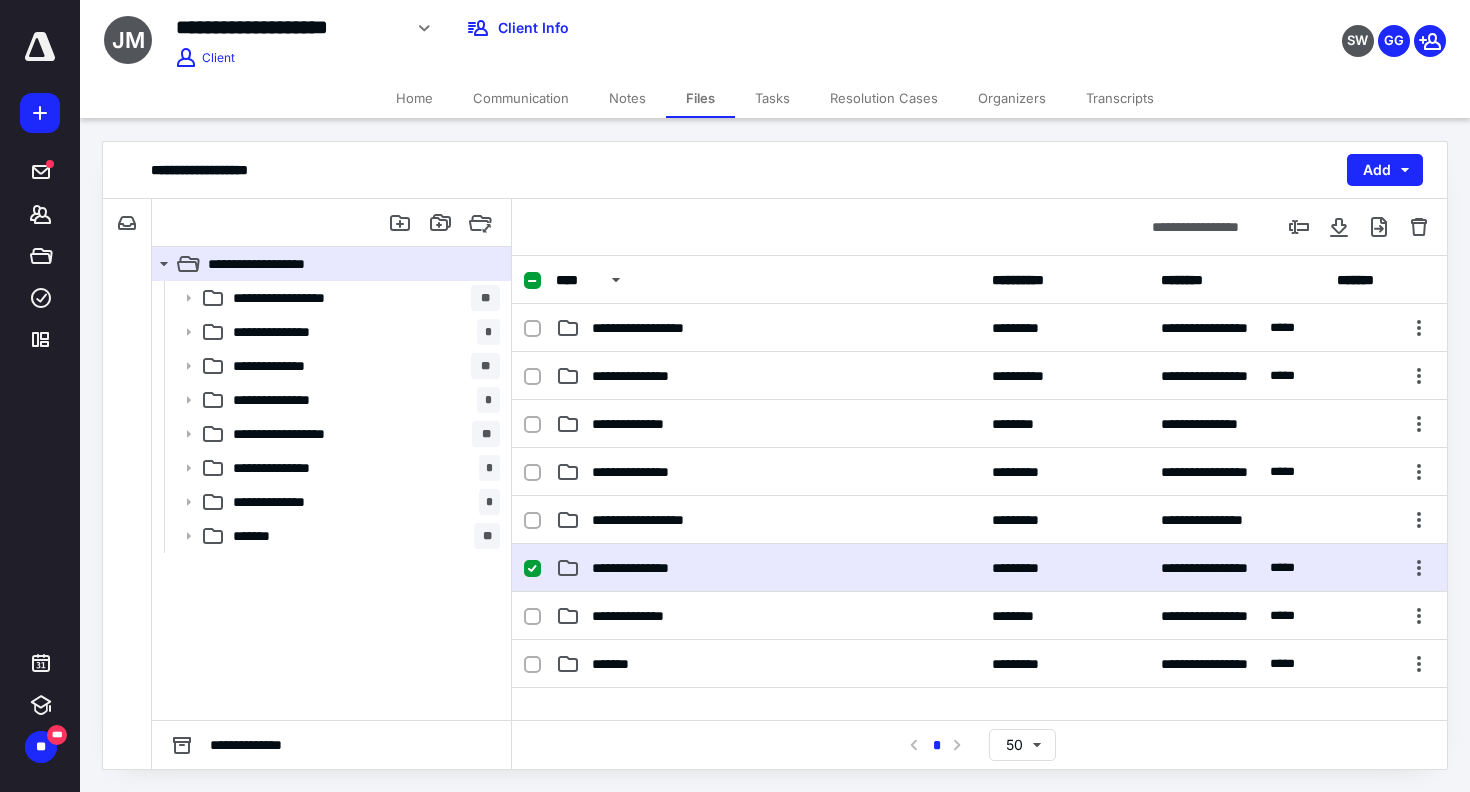 click on "**********" at bounding box center (768, 328) 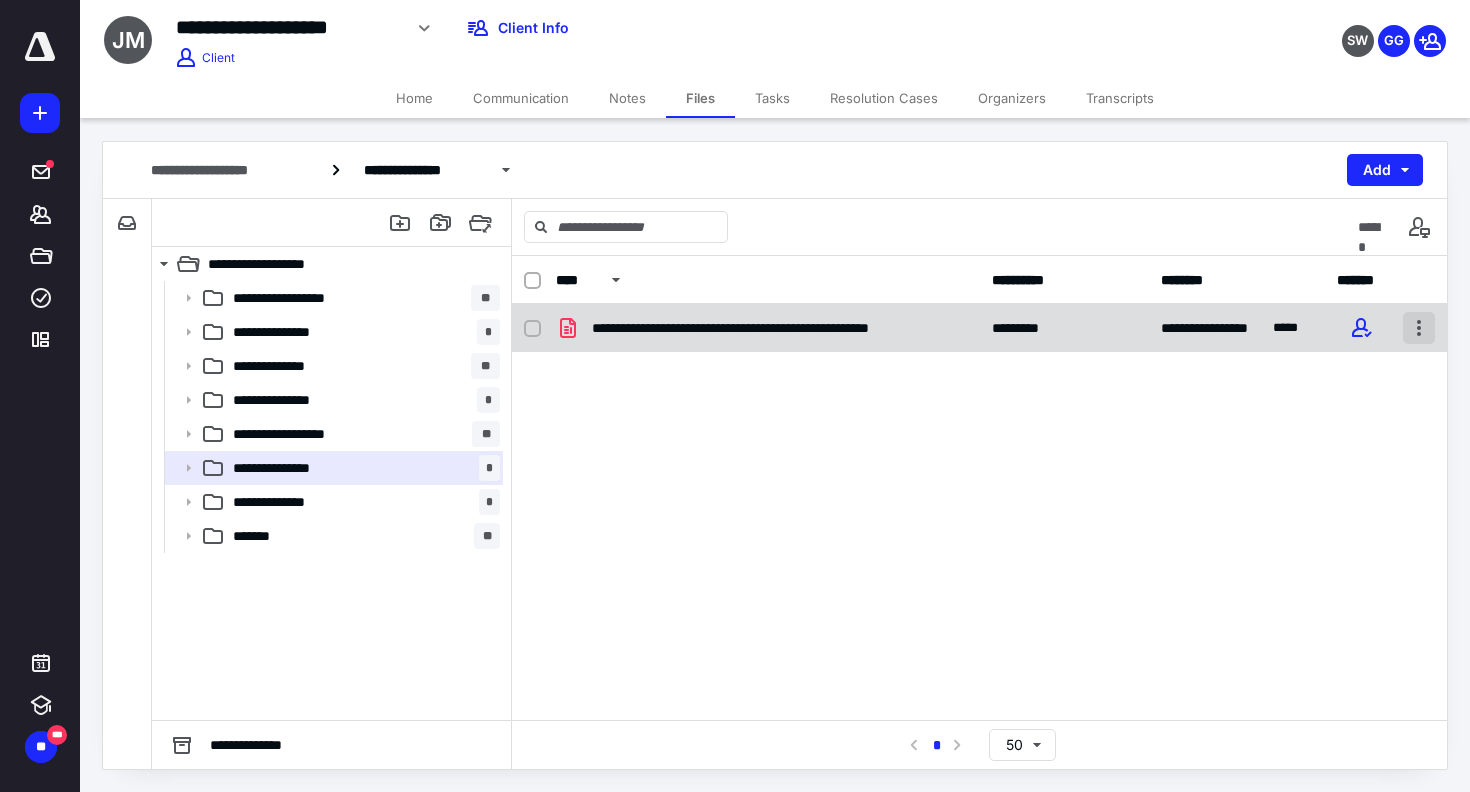 click at bounding box center [1419, 328] 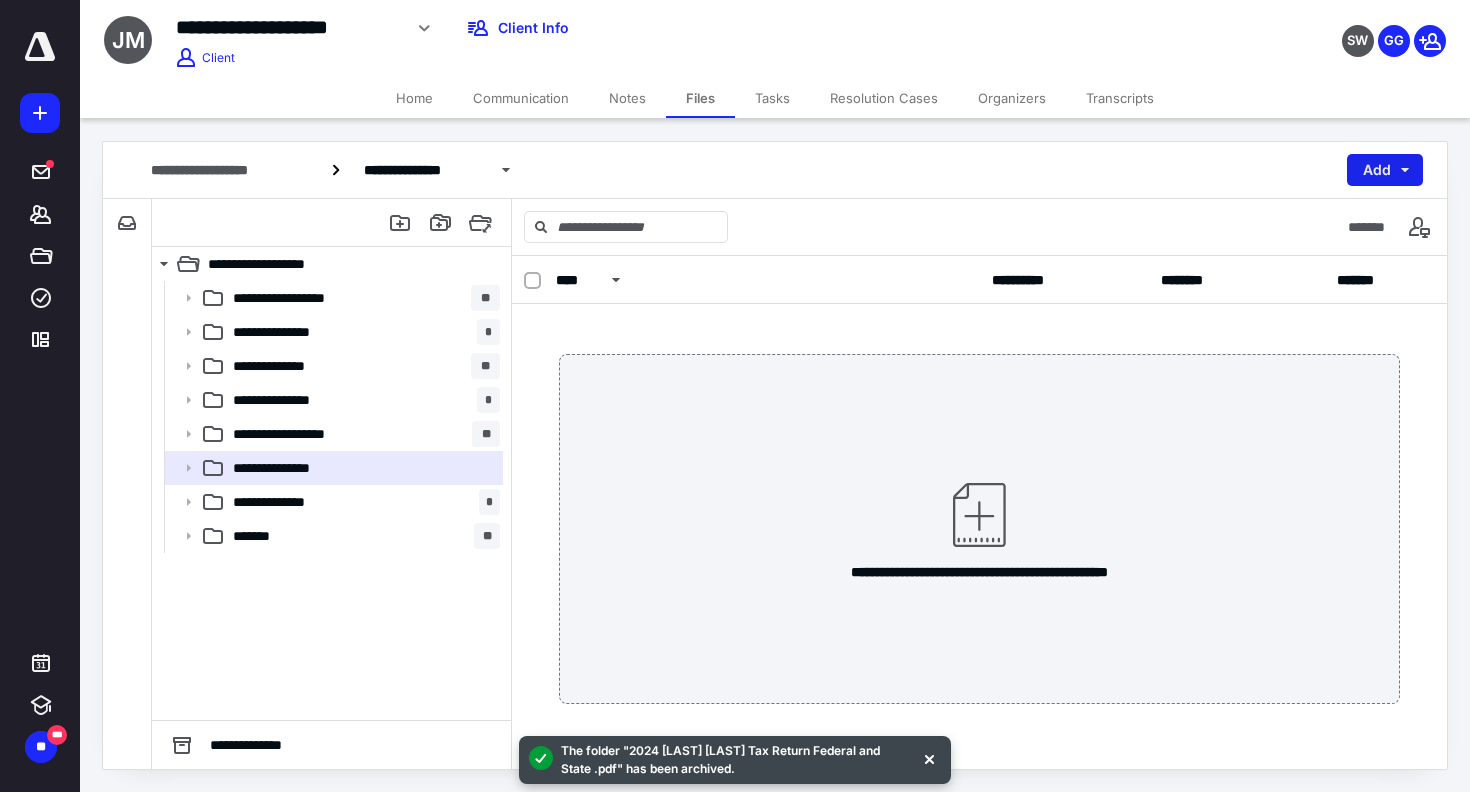 click on "Add" at bounding box center (1385, 170) 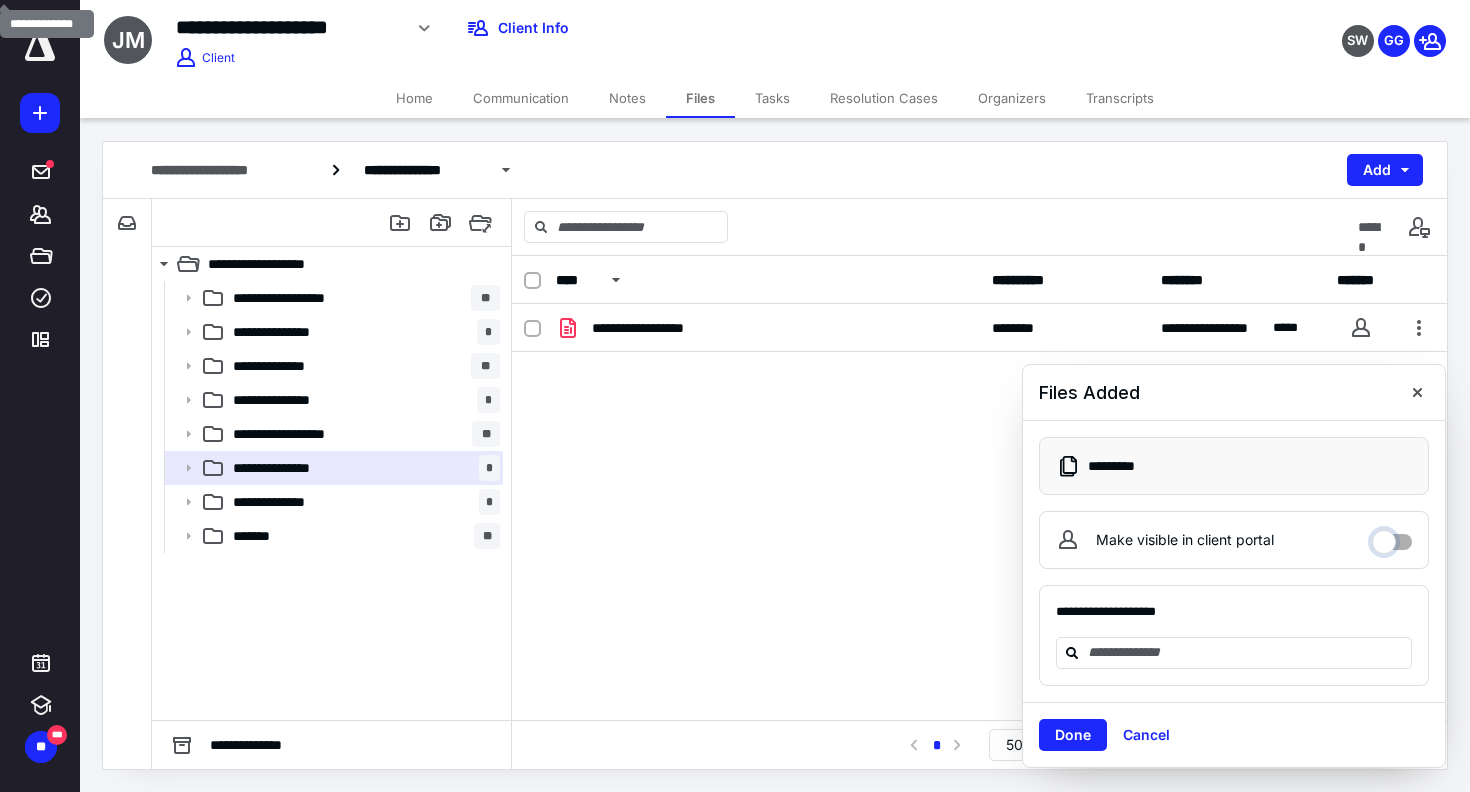 click on "Make visible in client portal" at bounding box center [1392, 537] 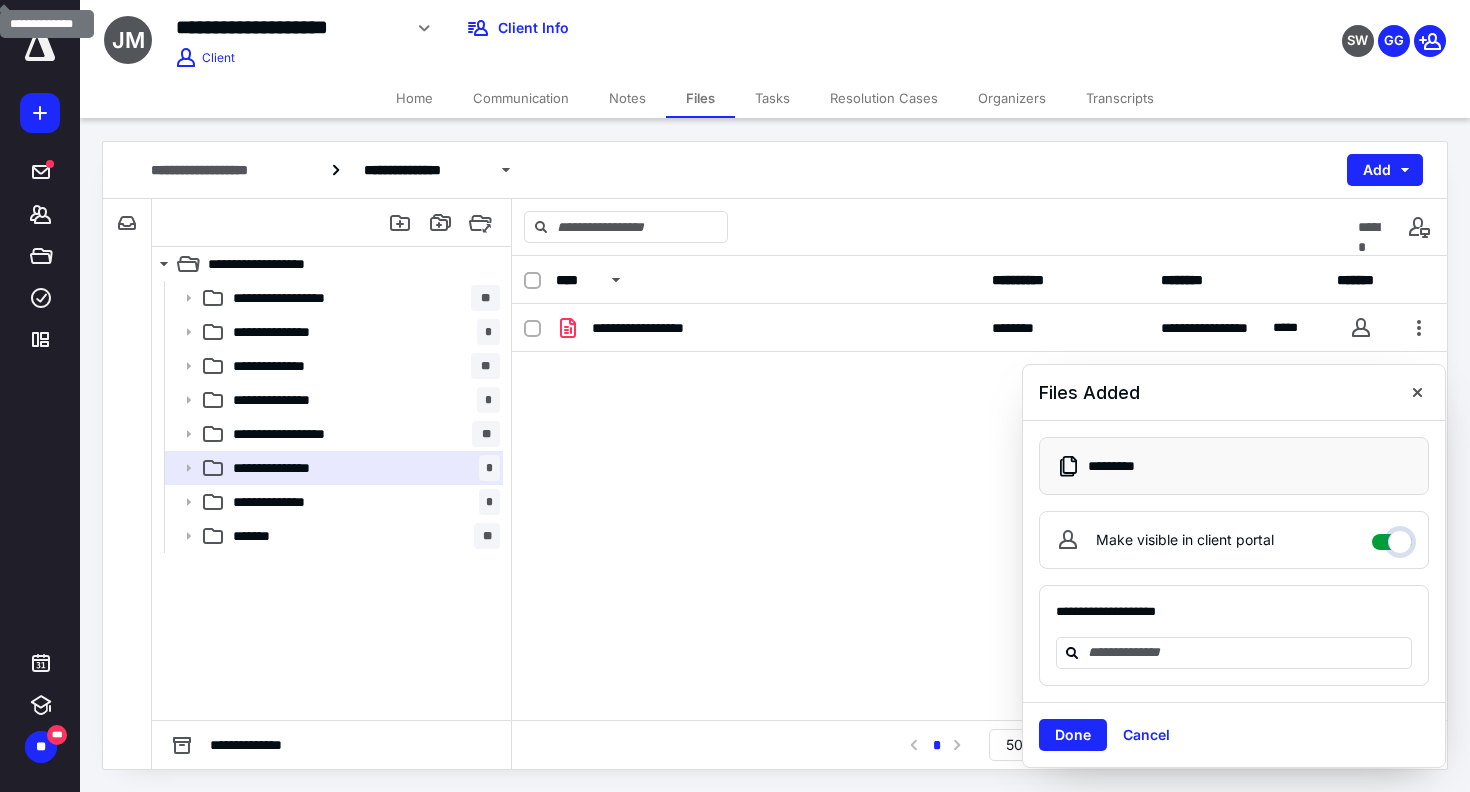 checkbox on "****" 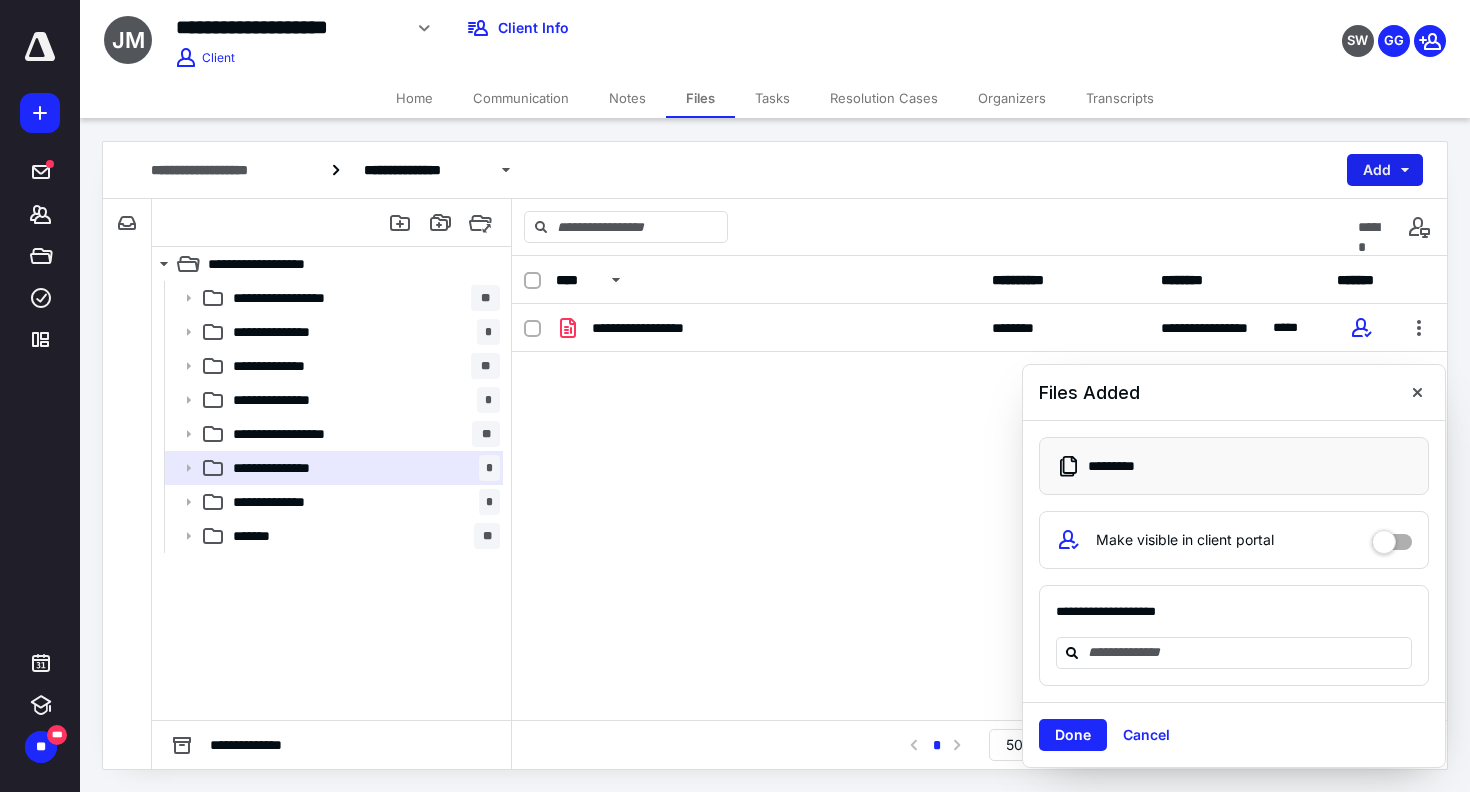 click on "Add" at bounding box center [1385, 170] 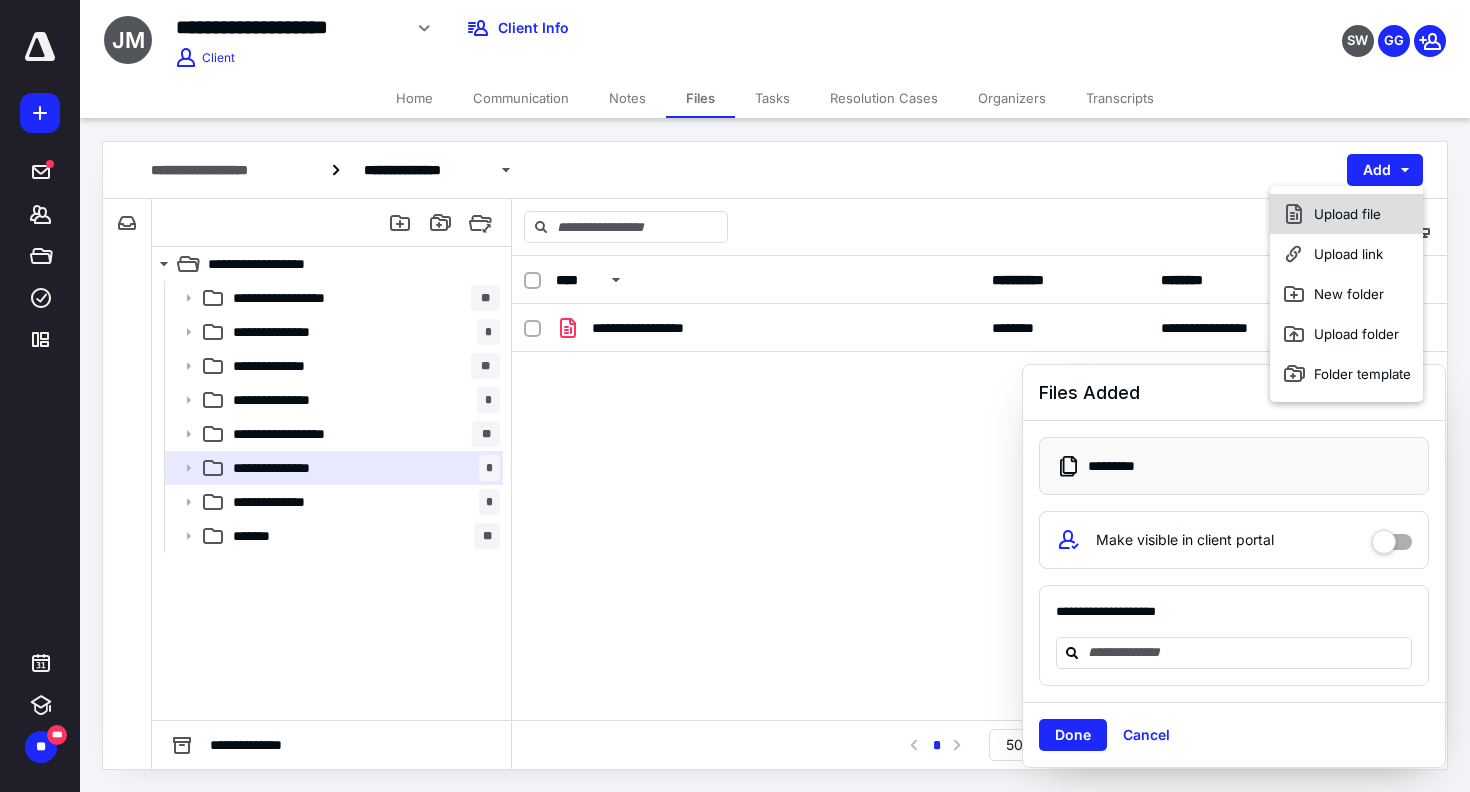 click on "Upload file" at bounding box center [1346, 214] 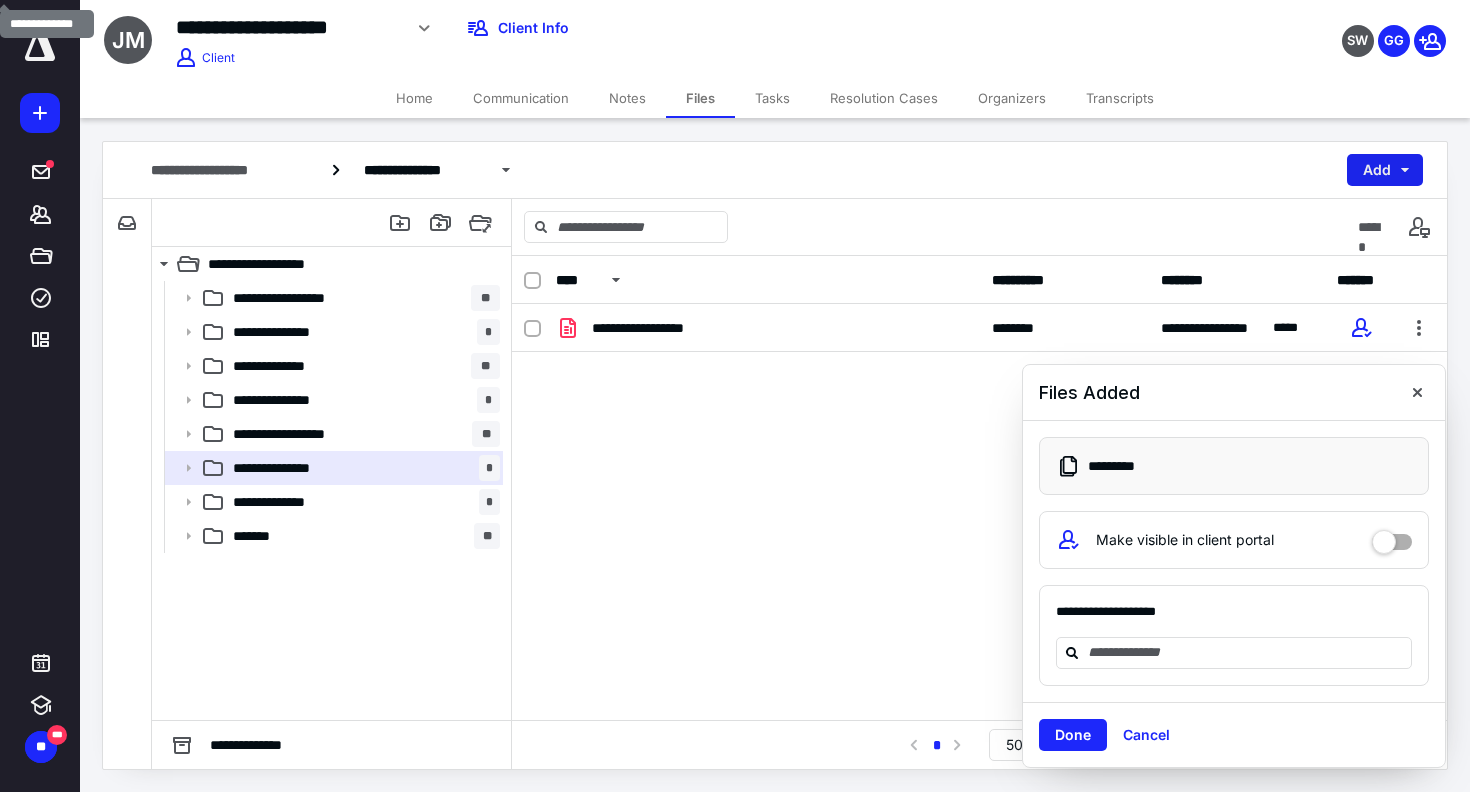 click on "Add" at bounding box center [1385, 170] 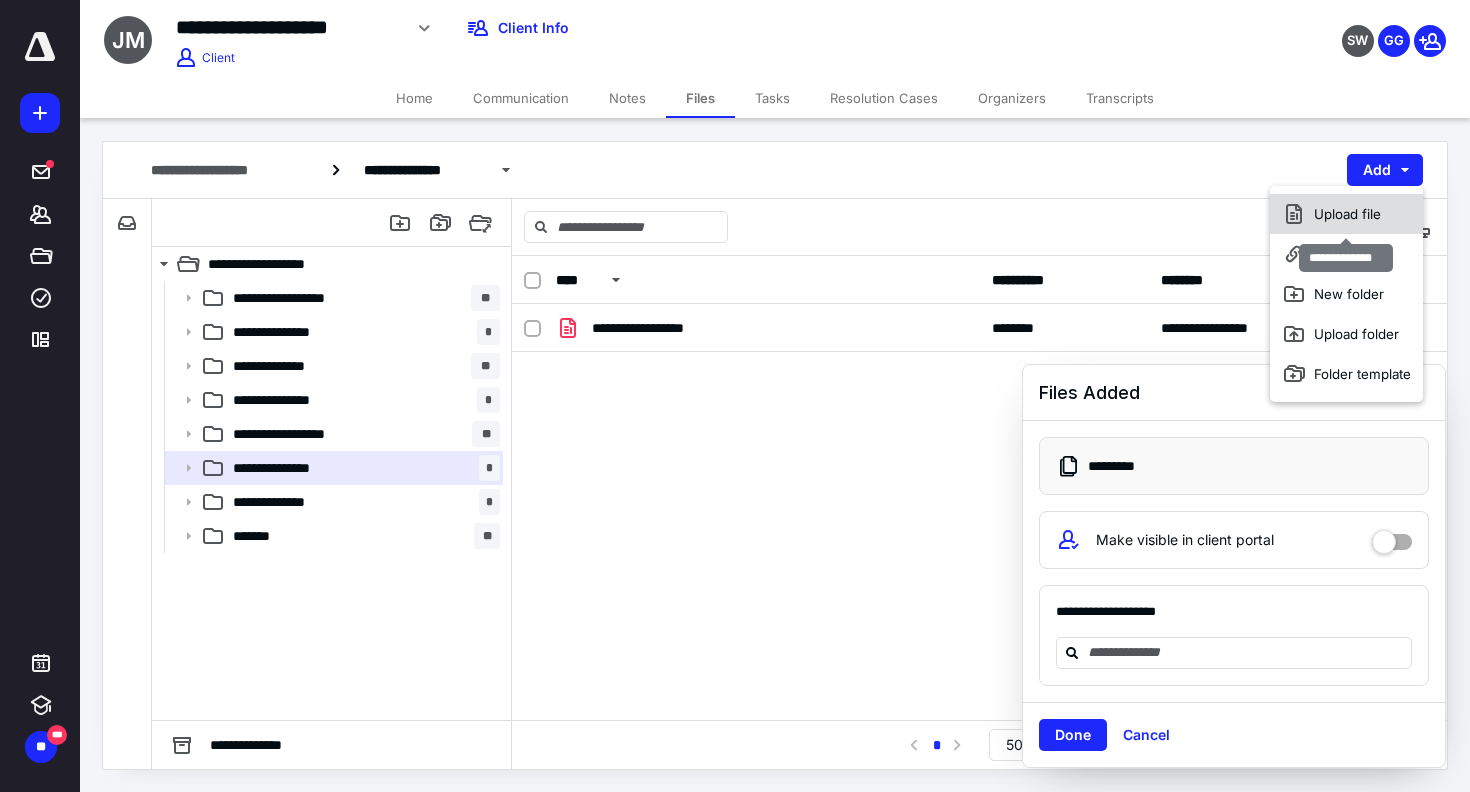 click on "Upload file" at bounding box center [1346, 214] 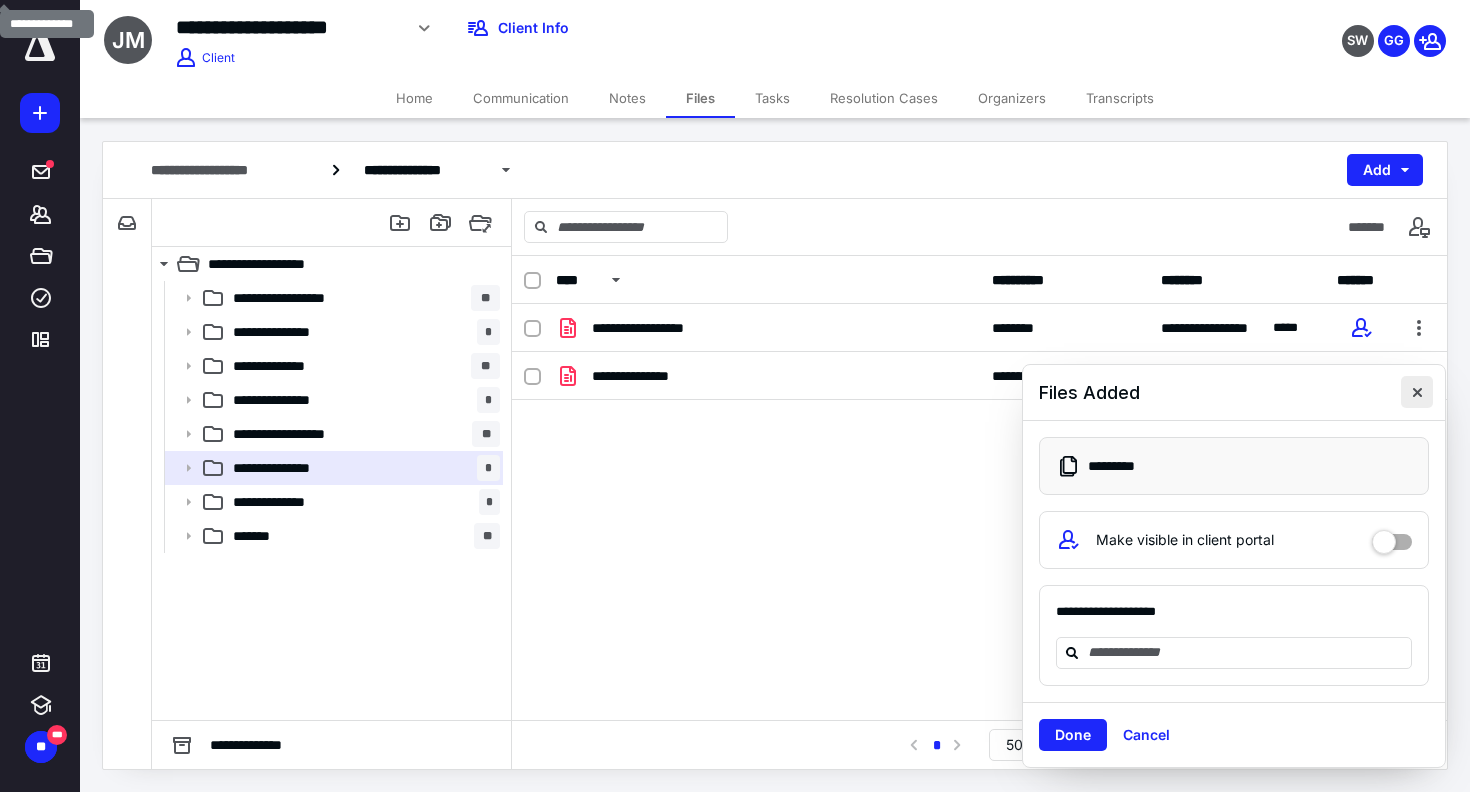 click at bounding box center (1417, 392) 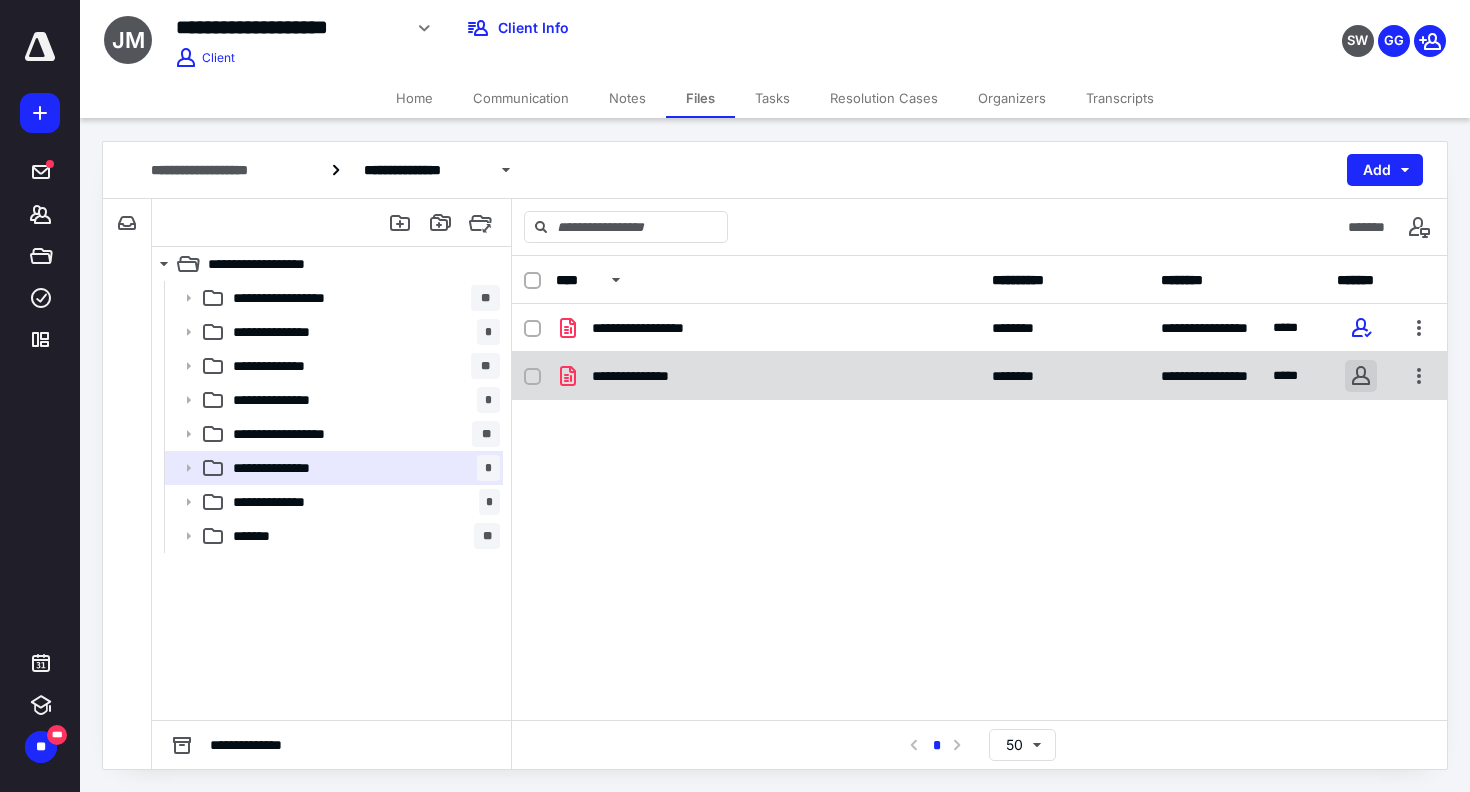 click at bounding box center (1361, 328) 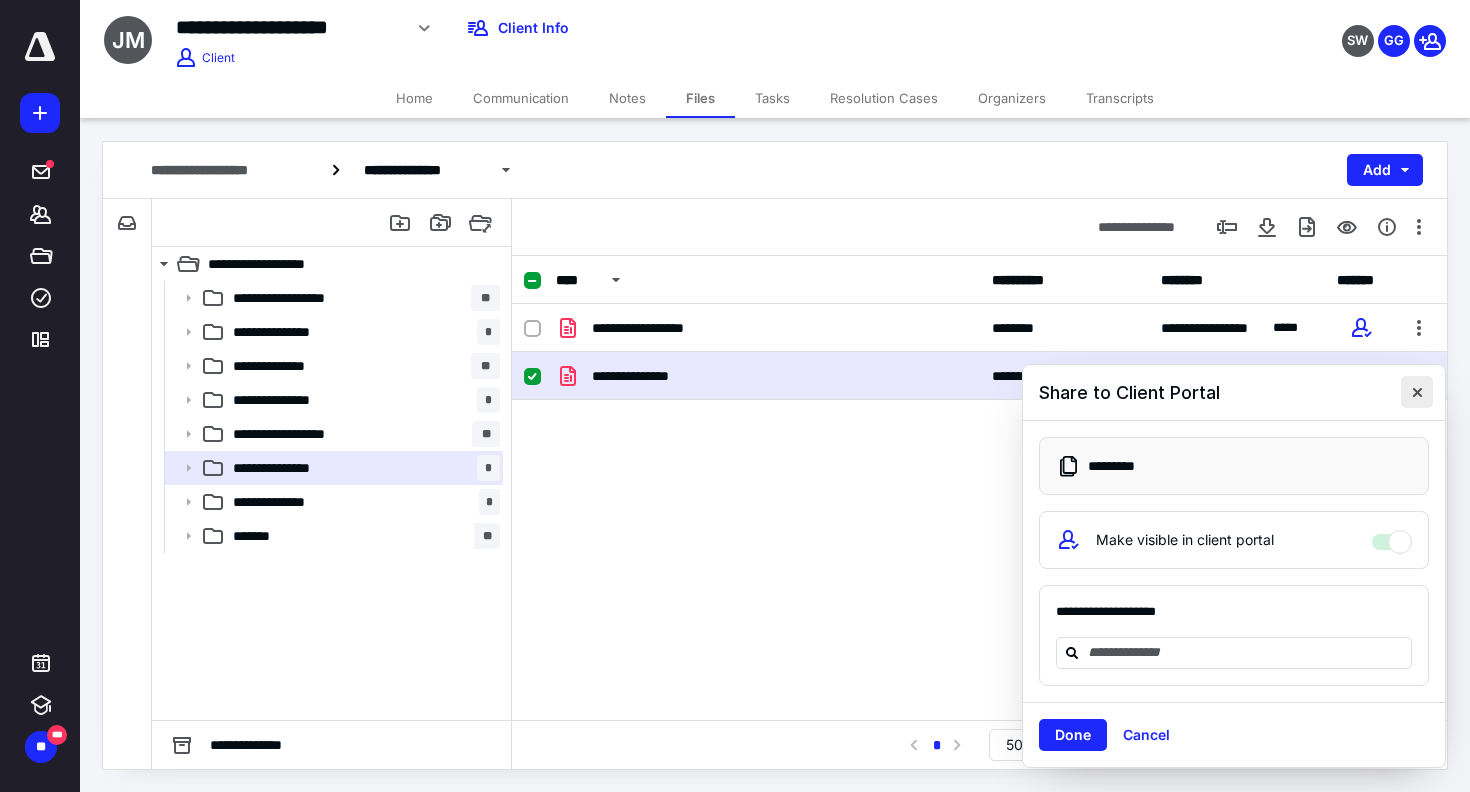 click at bounding box center [1417, 392] 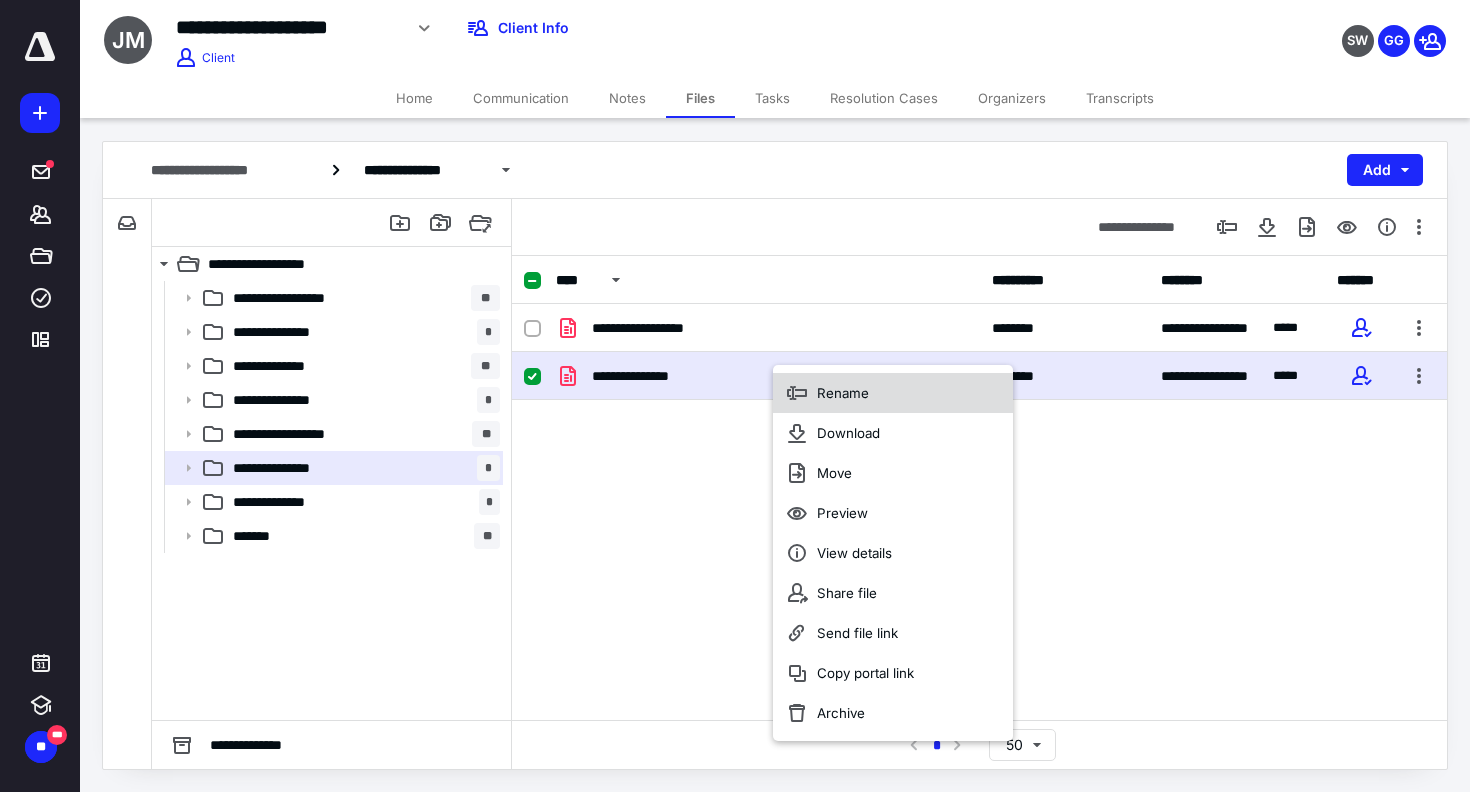click on "Rename" at bounding box center [843, 393] 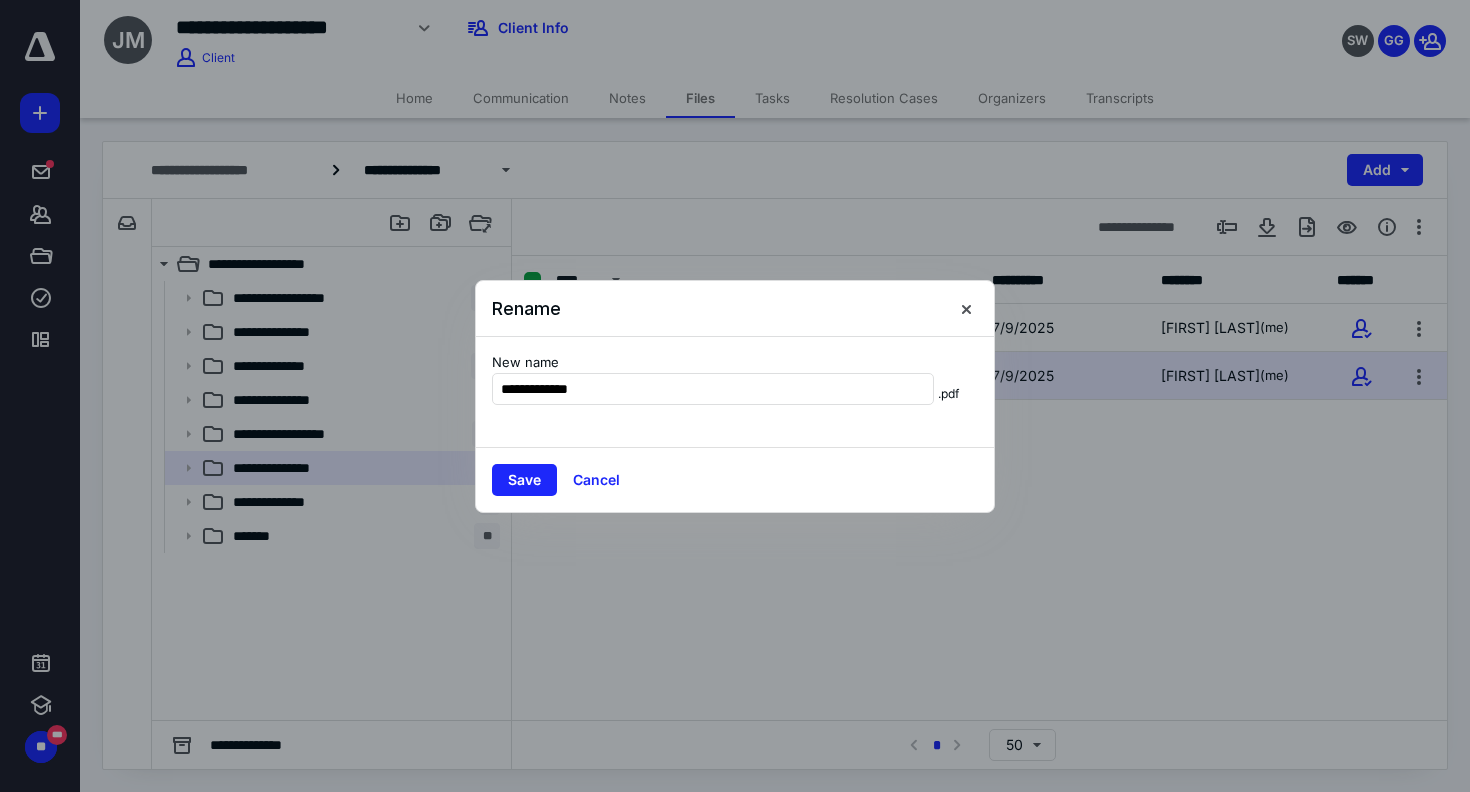 type on "**********" 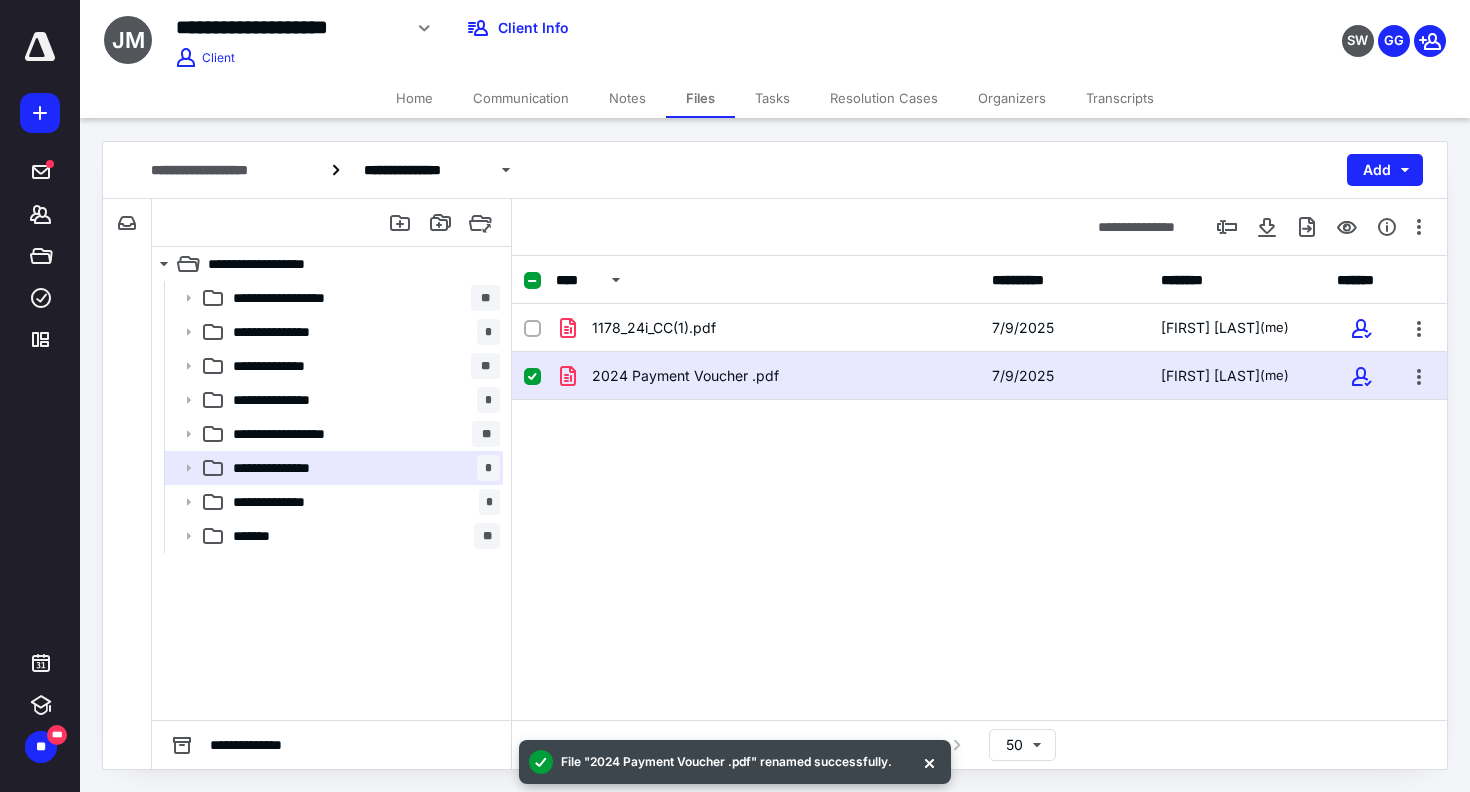 click at bounding box center [532, 377] 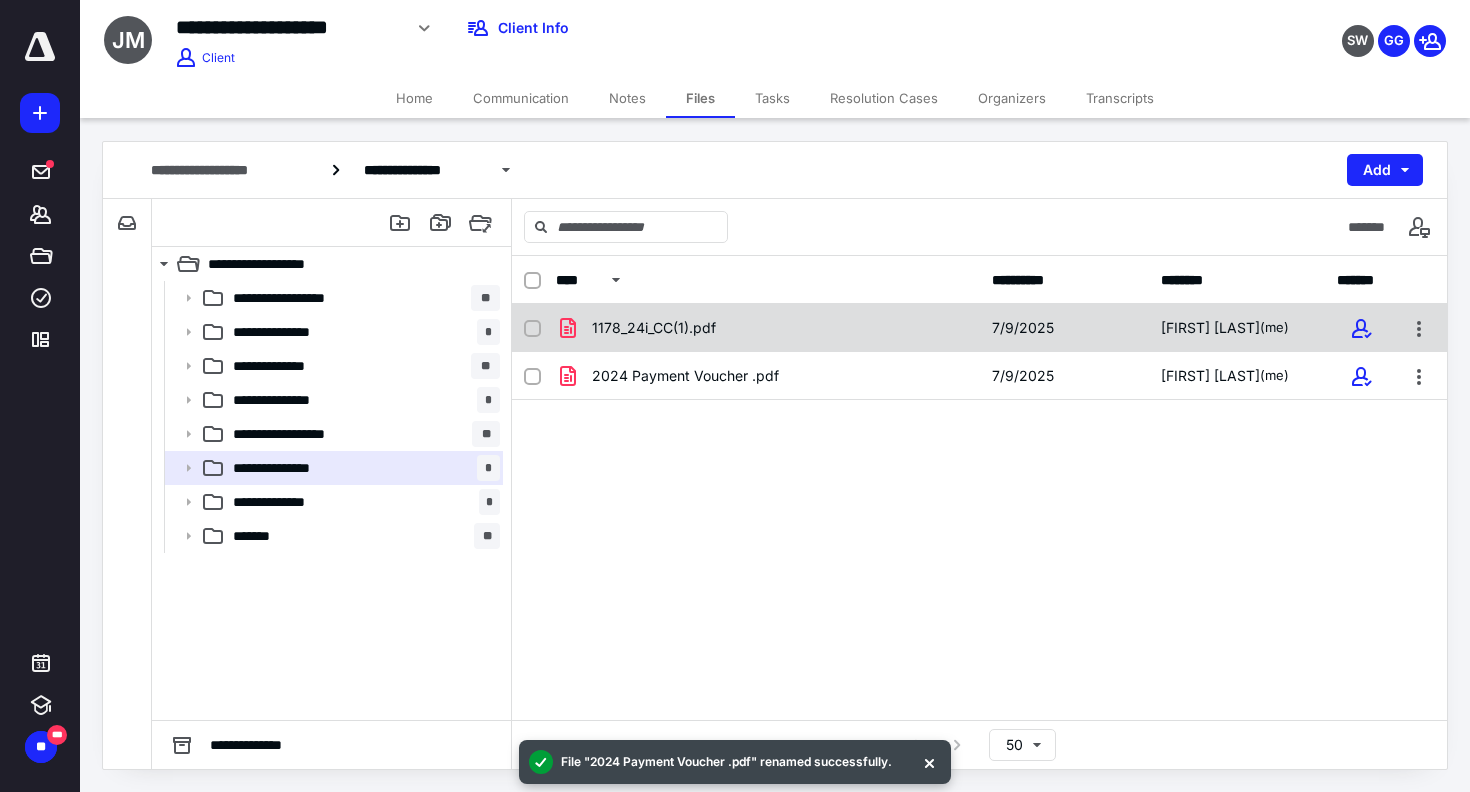 click at bounding box center (532, 328) 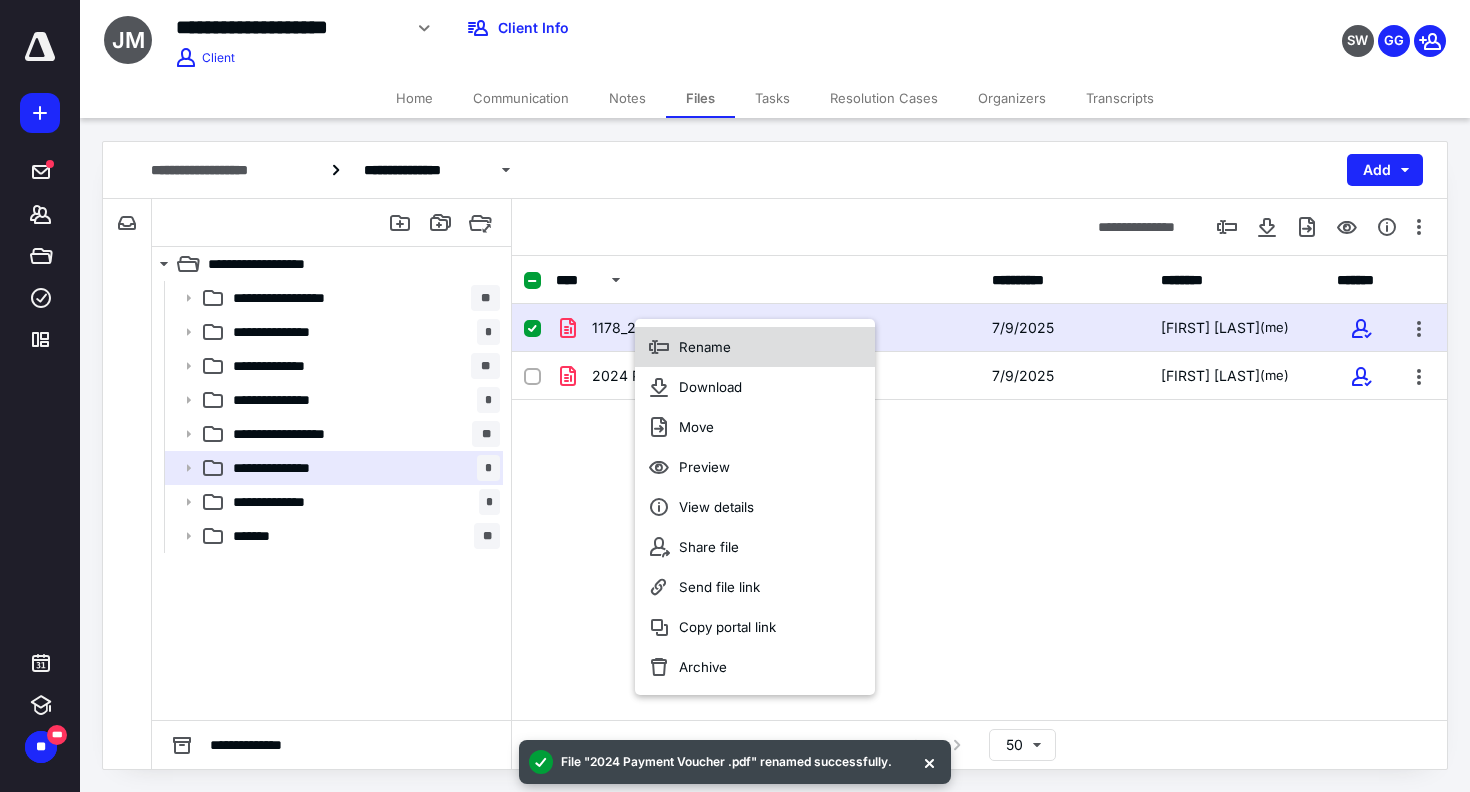 click on "Rename" at bounding box center (755, 347) 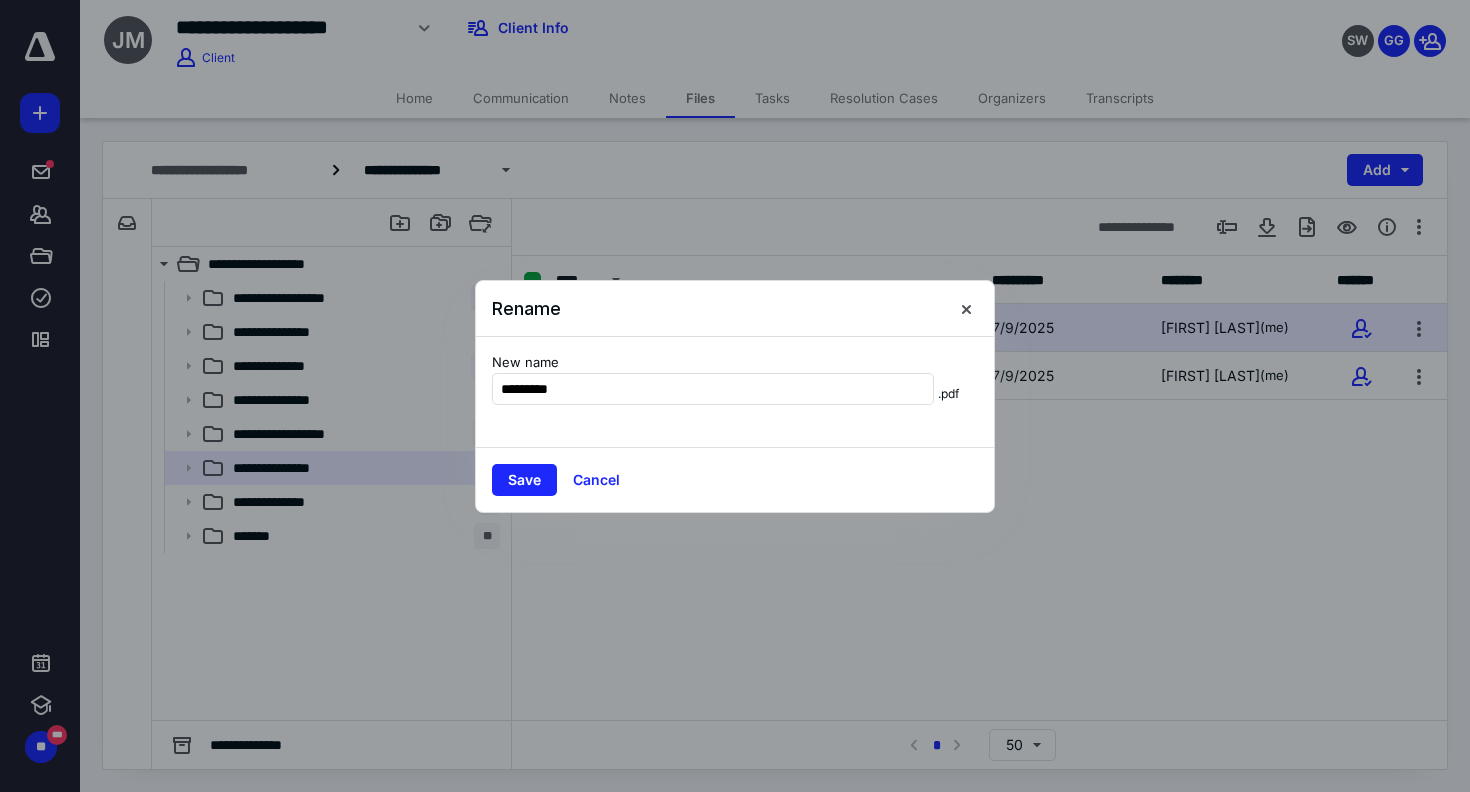 type on "**********" 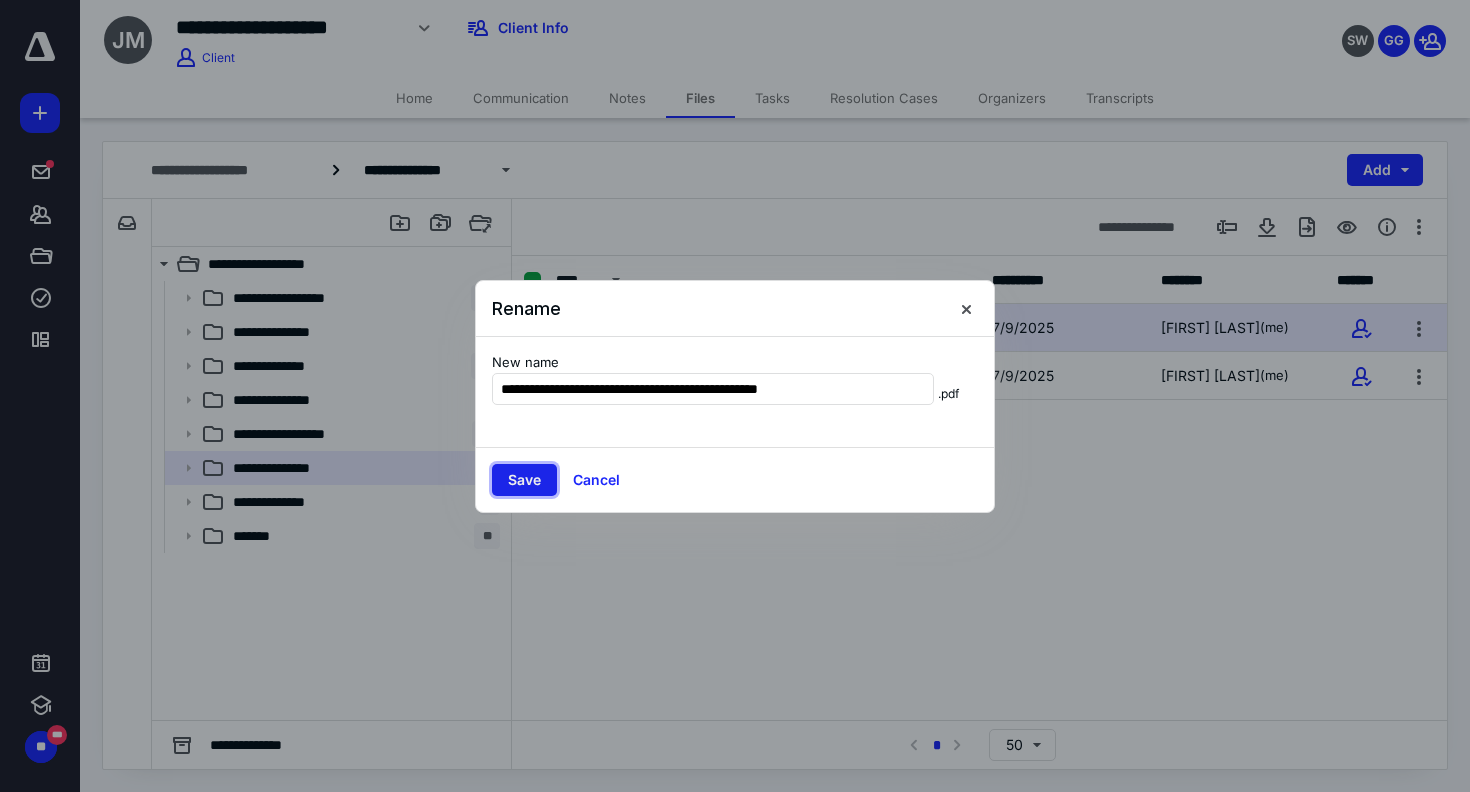 click on "Save" at bounding box center [524, 480] 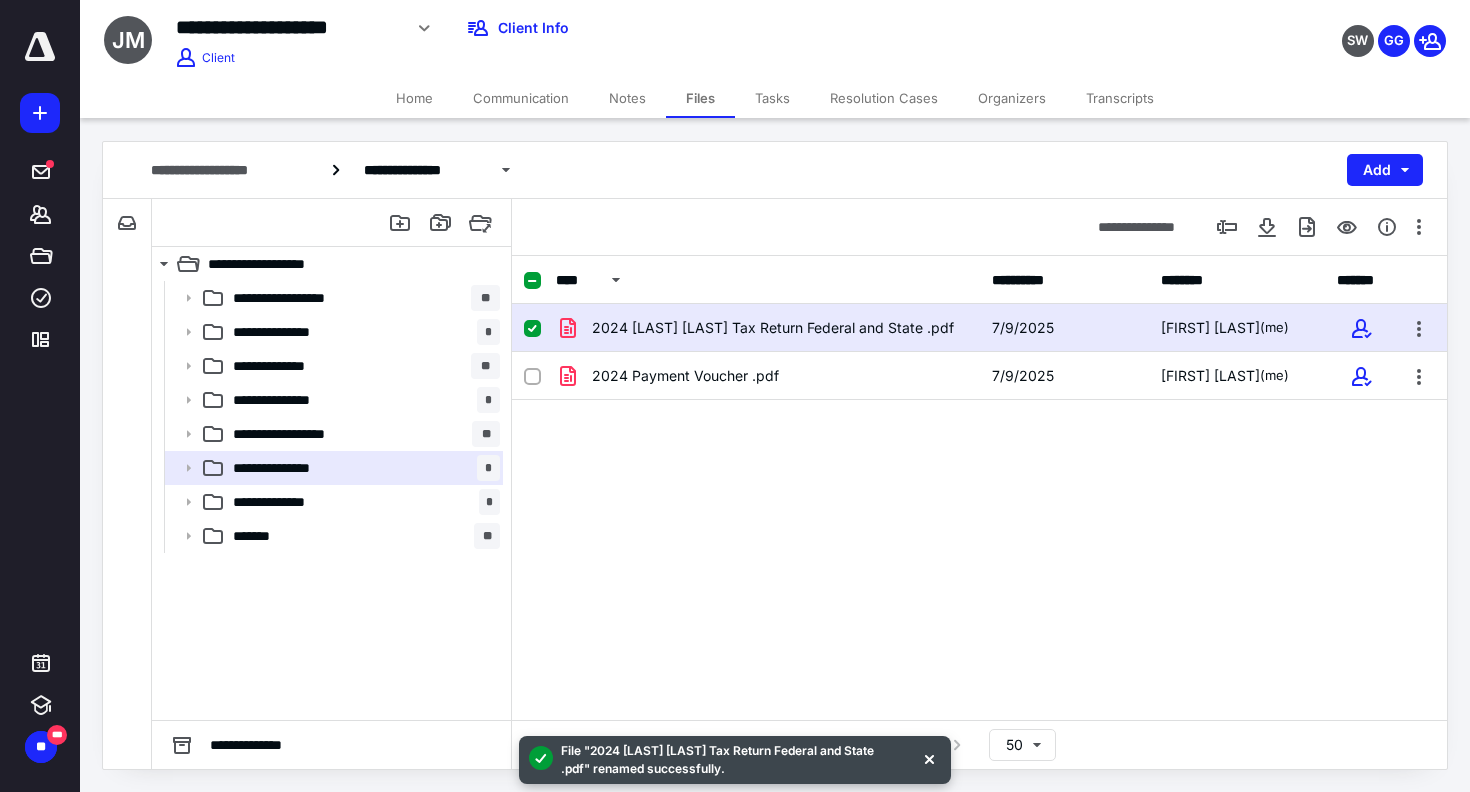 click at bounding box center (532, 281) 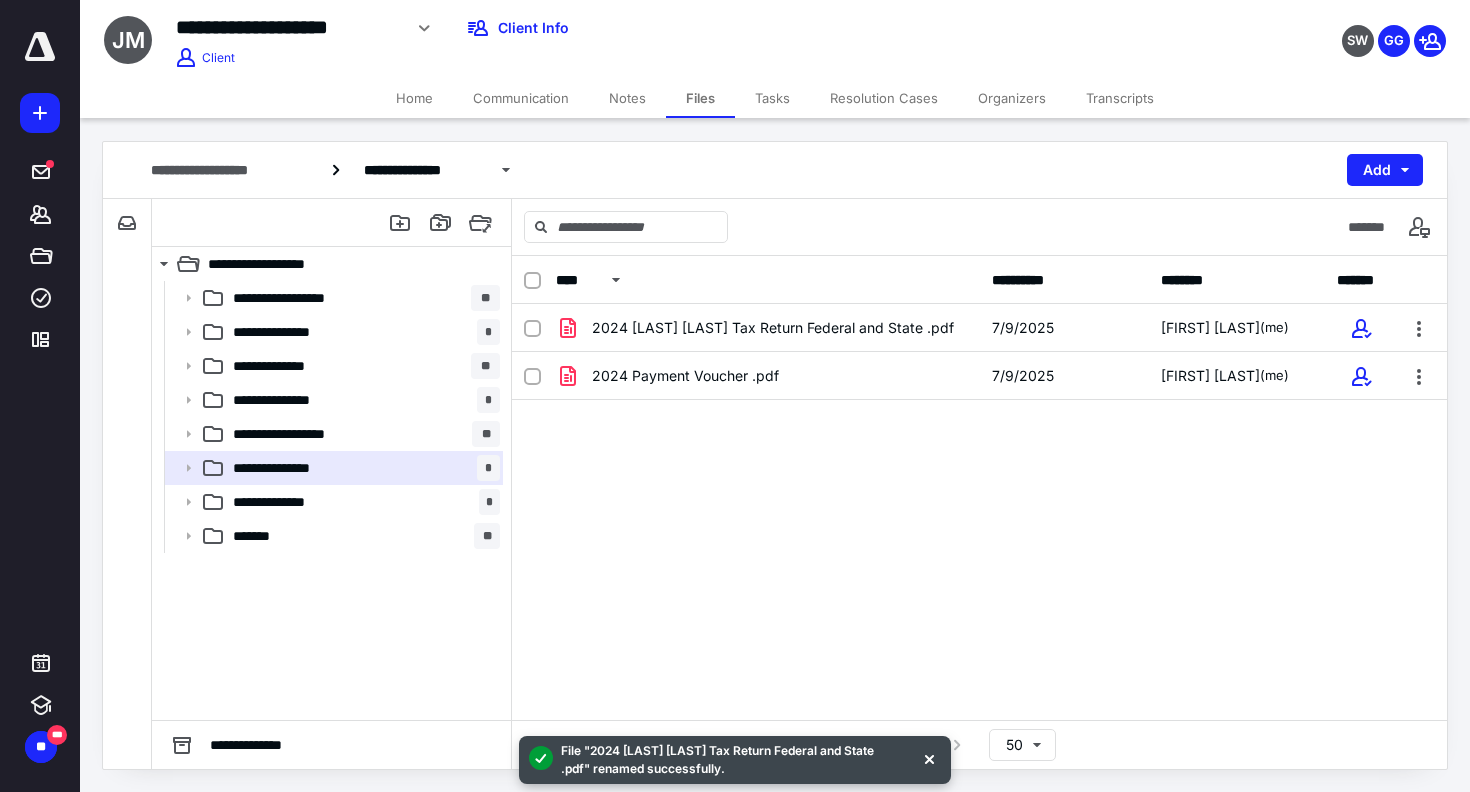 click on "2024 [LAST] [LAST] Tax Return Federal and State .pdf 7/9/2025 [FIRST] [LAST]  (me) 2024 Payment Voucher .pdf 7/9/2025 [FIRST] [LAST]  (me)" at bounding box center [979, 454] 